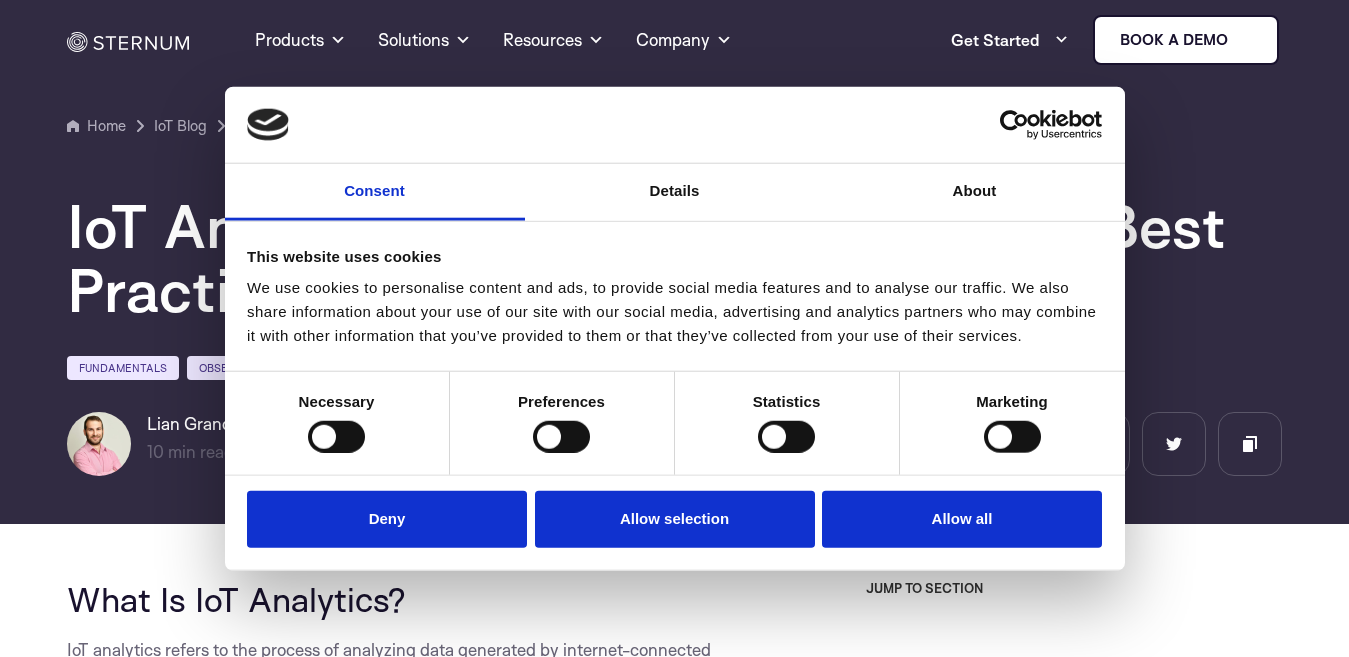 scroll, scrollTop: 1797, scrollLeft: 0, axis: vertical 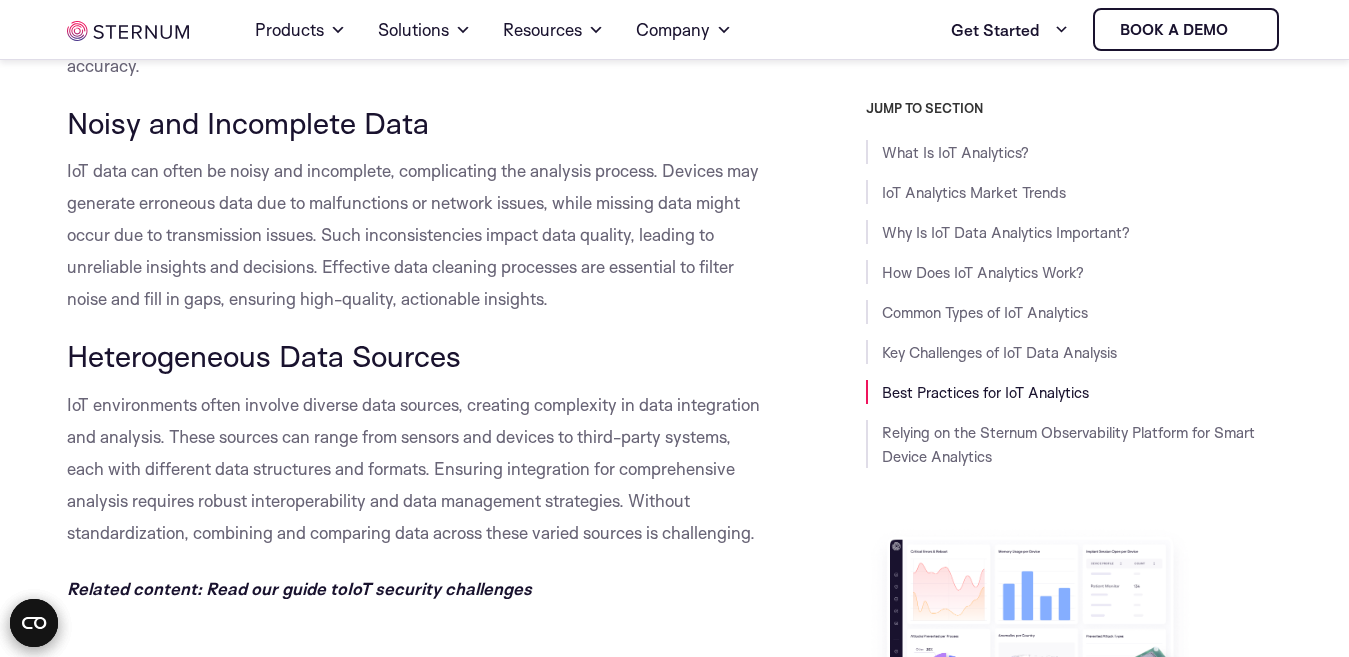 click on "What Is IoT Analytics?
IoT analytics refers to the process of analyzing data generated by internet-connected devices. These devices, often equipped with sensors, collect vast amounts of data, which must be processed to provide meaningful insights. IoT analytics extracts value via technologies such as big data processing and uses machine learning for tasks like pattern recognition or anomaly detection.
The value of IoT analytics lies in its ability to convert raw data into actionable insights that can drive efficiency and innovation. By leveraging IoT analytics, companies can optimize resource use, detect operational or security issues, predict maintenance needs, and enhance customer experiences. IoT analytics also supports strategic planning by providing a clearer picture of trends and patterns.
This is part of a series of articles about  IoT security
IoT Analytics Market Trends" at bounding box center [674, -849] 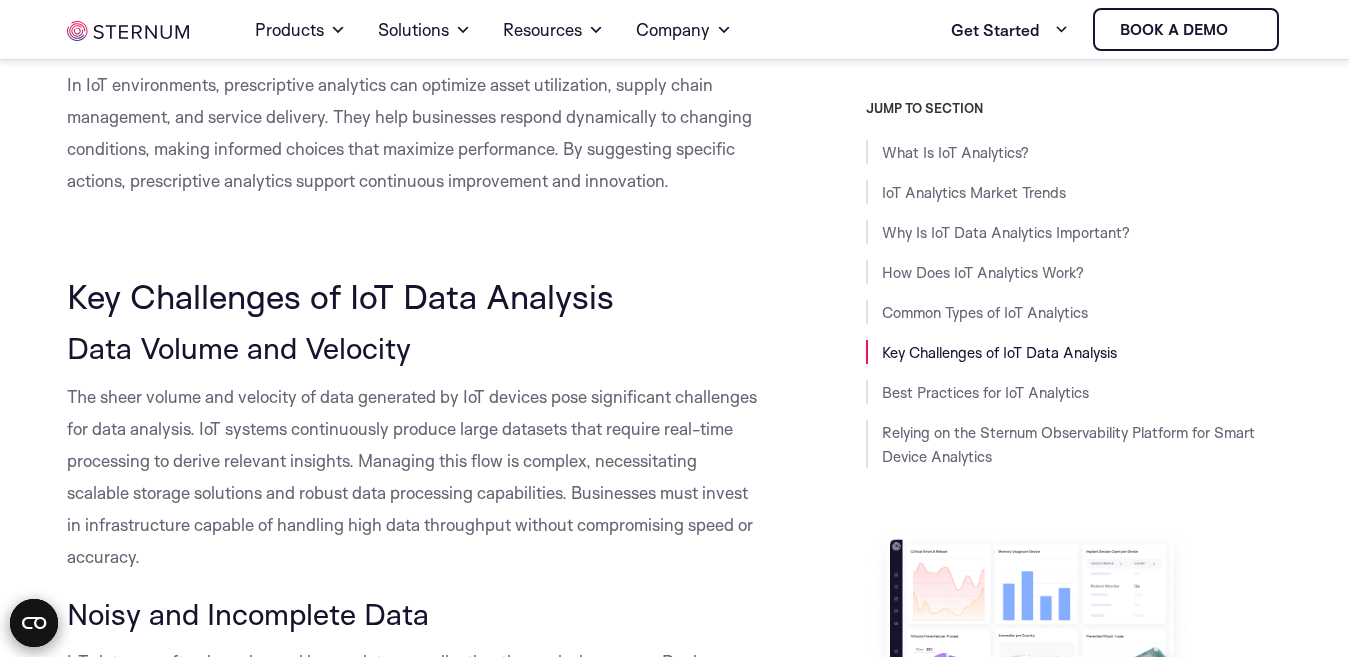 scroll, scrollTop: 6536, scrollLeft: 0, axis: vertical 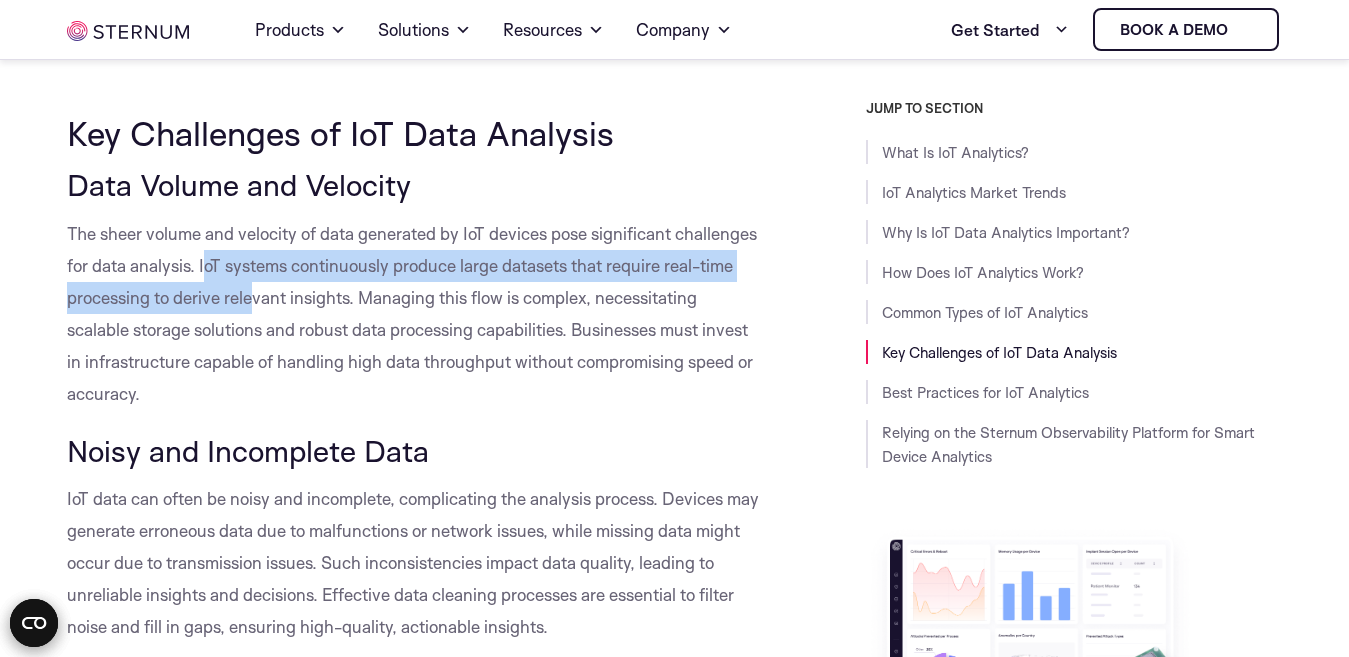 drag, startPoint x: 204, startPoint y: 268, endPoint x: 254, endPoint y: 294, distance: 56.35601 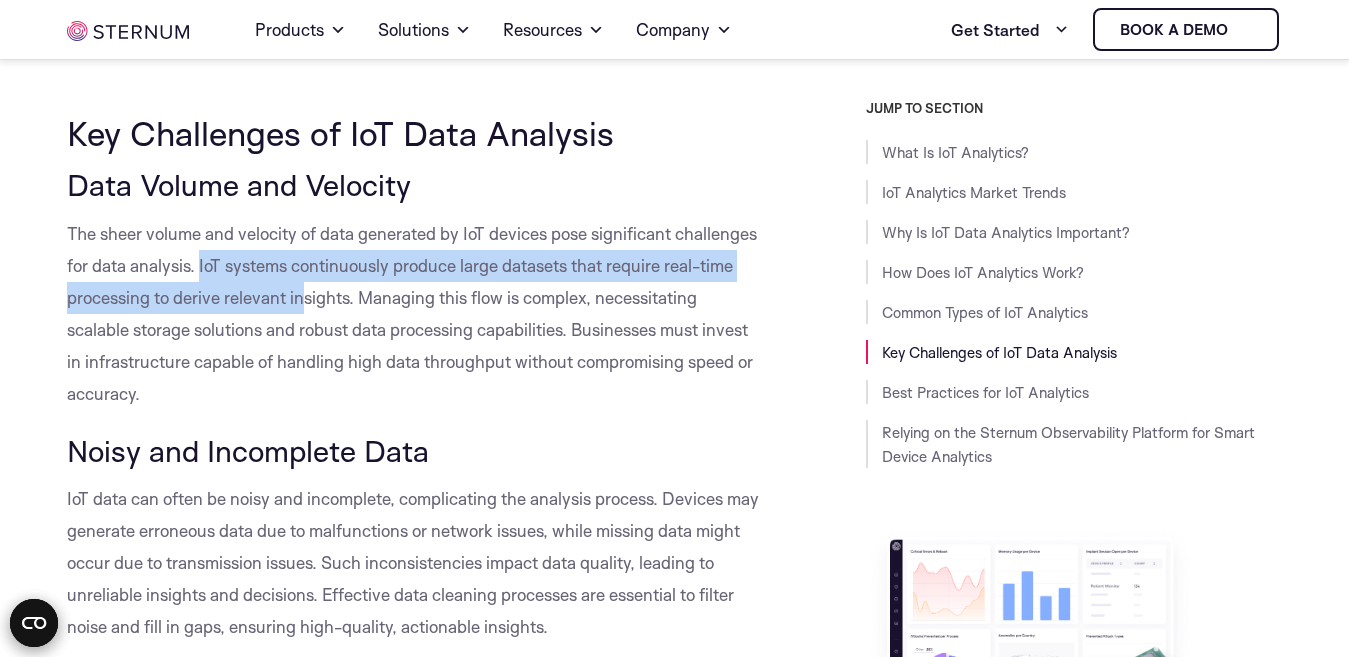 drag, startPoint x: 201, startPoint y: 267, endPoint x: 307, endPoint y: 284, distance: 107.35455 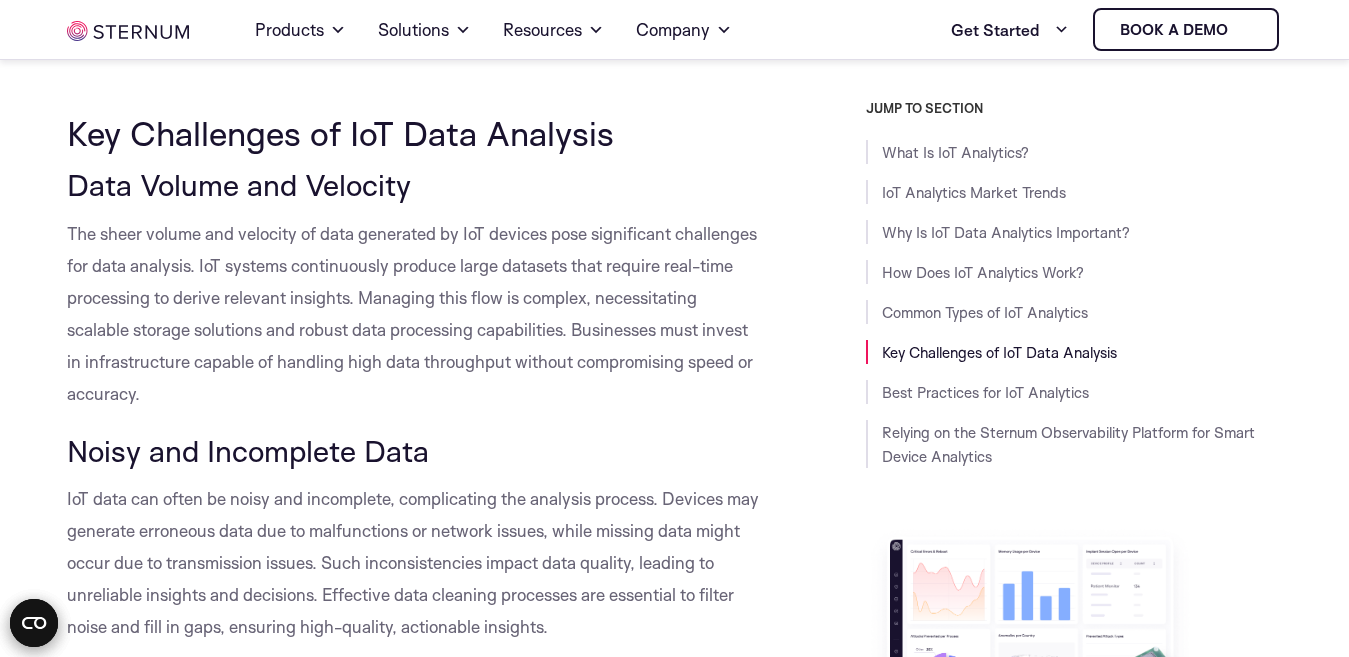 drag, startPoint x: 307, startPoint y: 284, endPoint x: 324, endPoint y: 287, distance: 17.262676 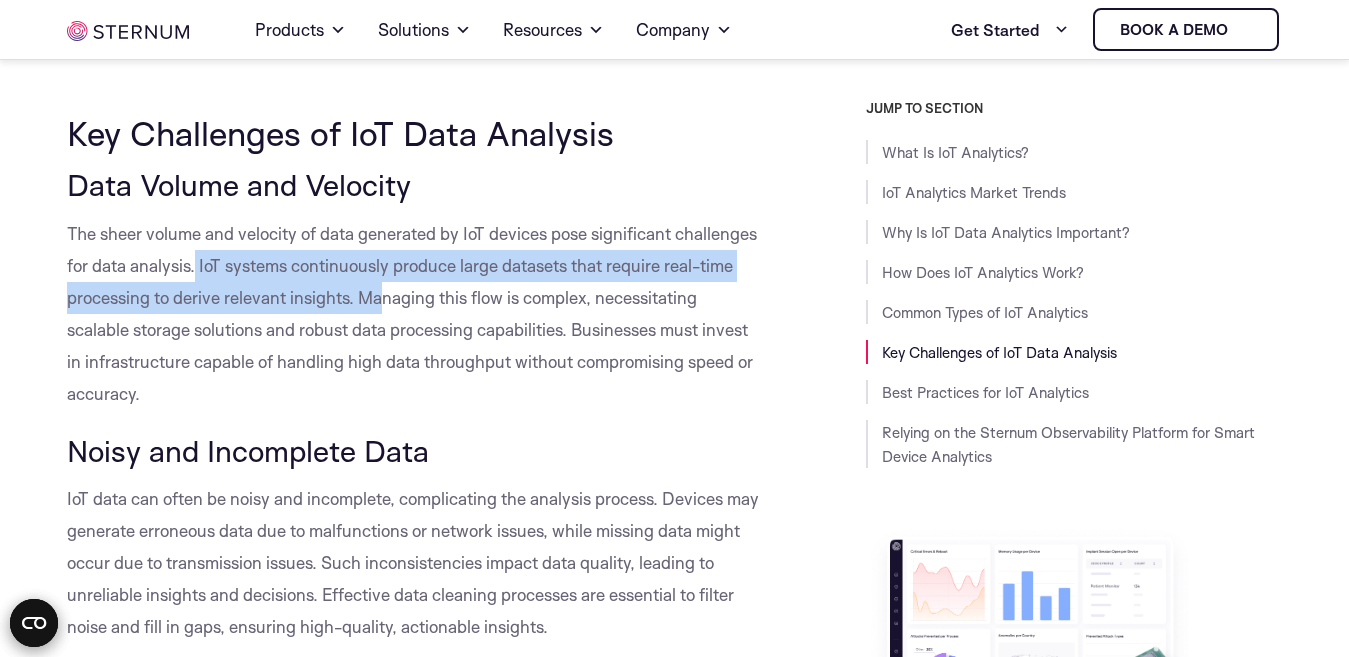 drag, startPoint x: 198, startPoint y: 260, endPoint x: 382, endPoint y: 292, distance: 186.76189 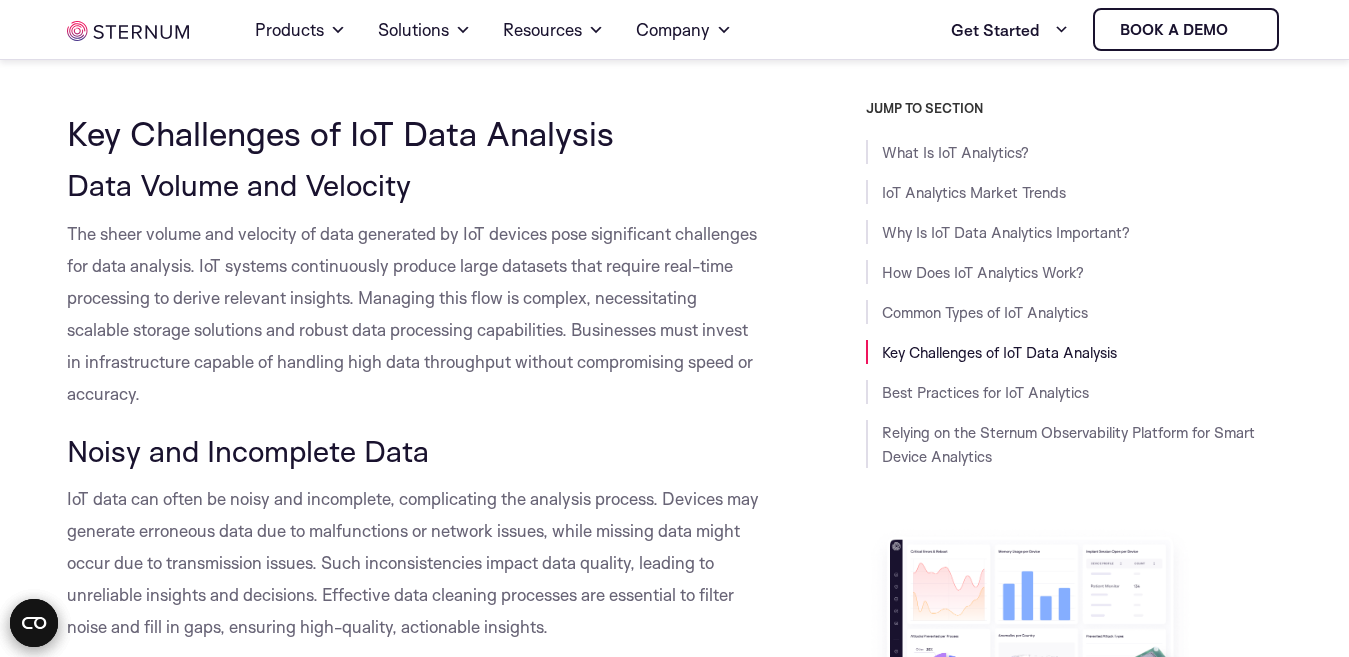 drag, startPoint x: 382, startPoint y: 292, endPoint x: 460, endPoint y: 297, distance: 78.160095 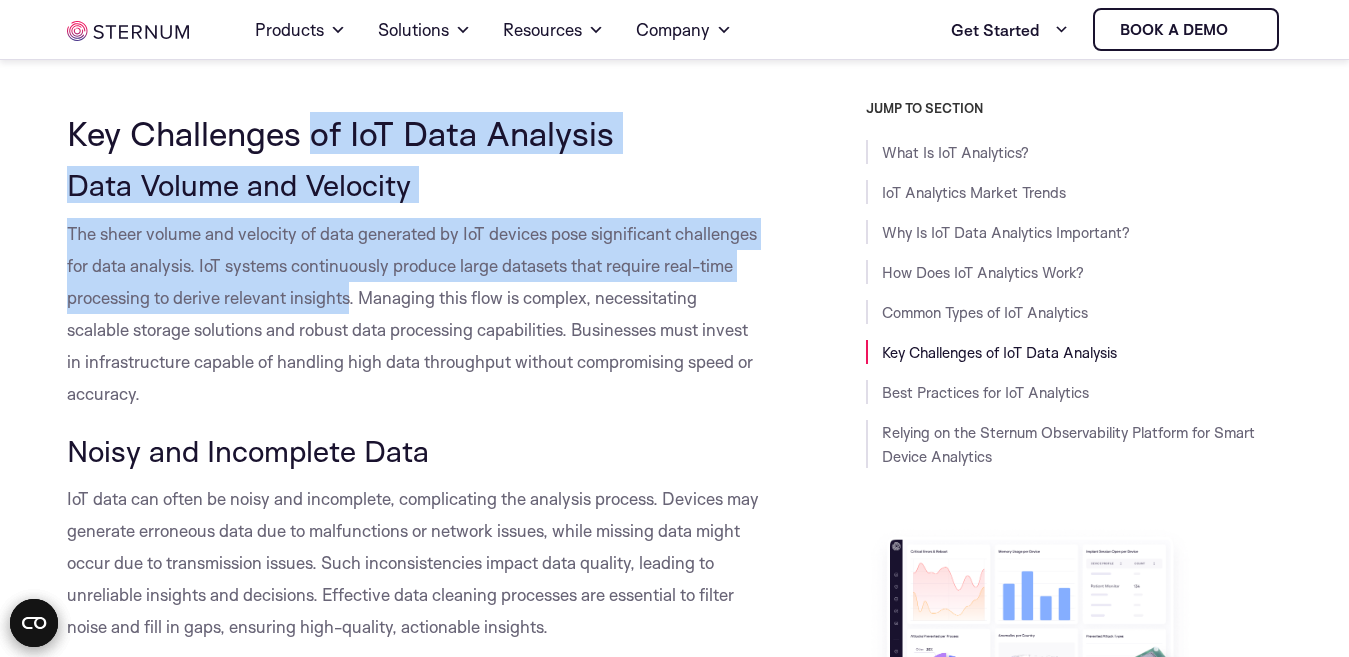 drag, startPoint x: 350, startPoint y: 297, endPoint x: 309, endPoint y: 101, distance: 200.24236 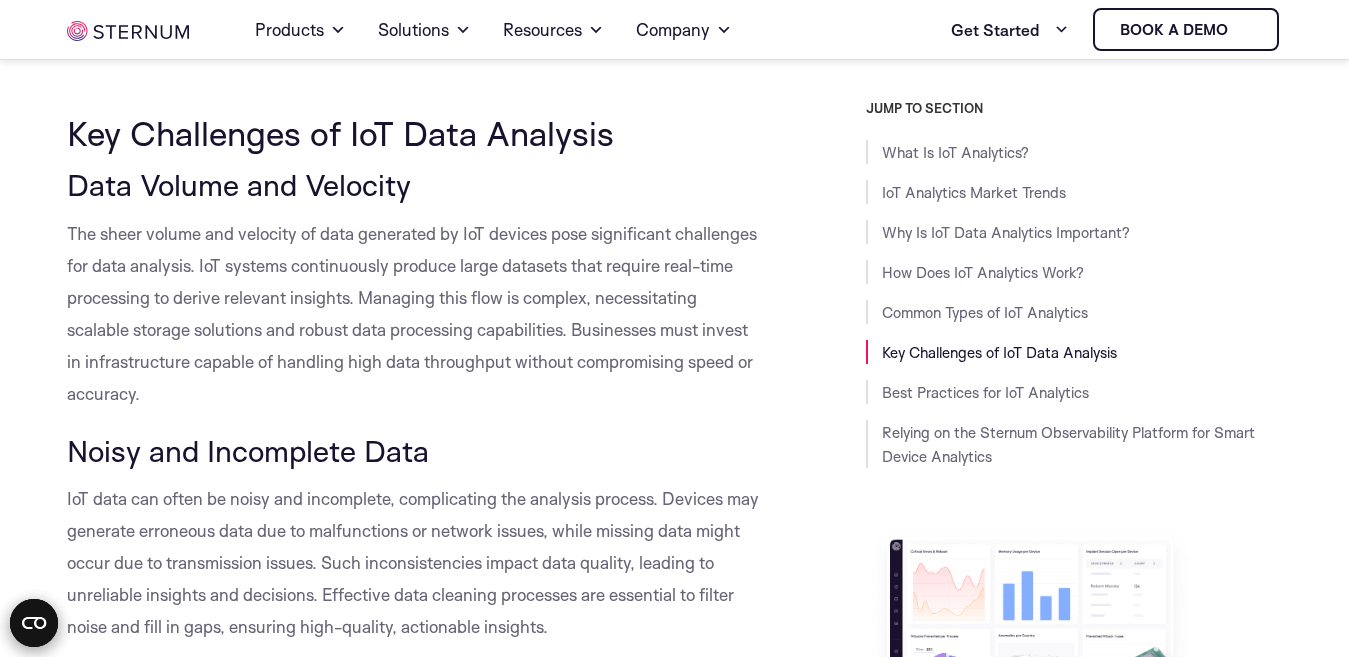 click on "The sheer volume and velocity of data generated by IoT devices pose significant challenges for data analysis. IoT systems continuously produce large datasets that require real-time processing to derive relevant insights. Managing this flow is complex, necessitating scalable storage solutions and robust data processing capabilities. Businesses must invest in infrastructure capable of handling high data throughput without compromising speed or accuracy." at bounding box center [415, 314] 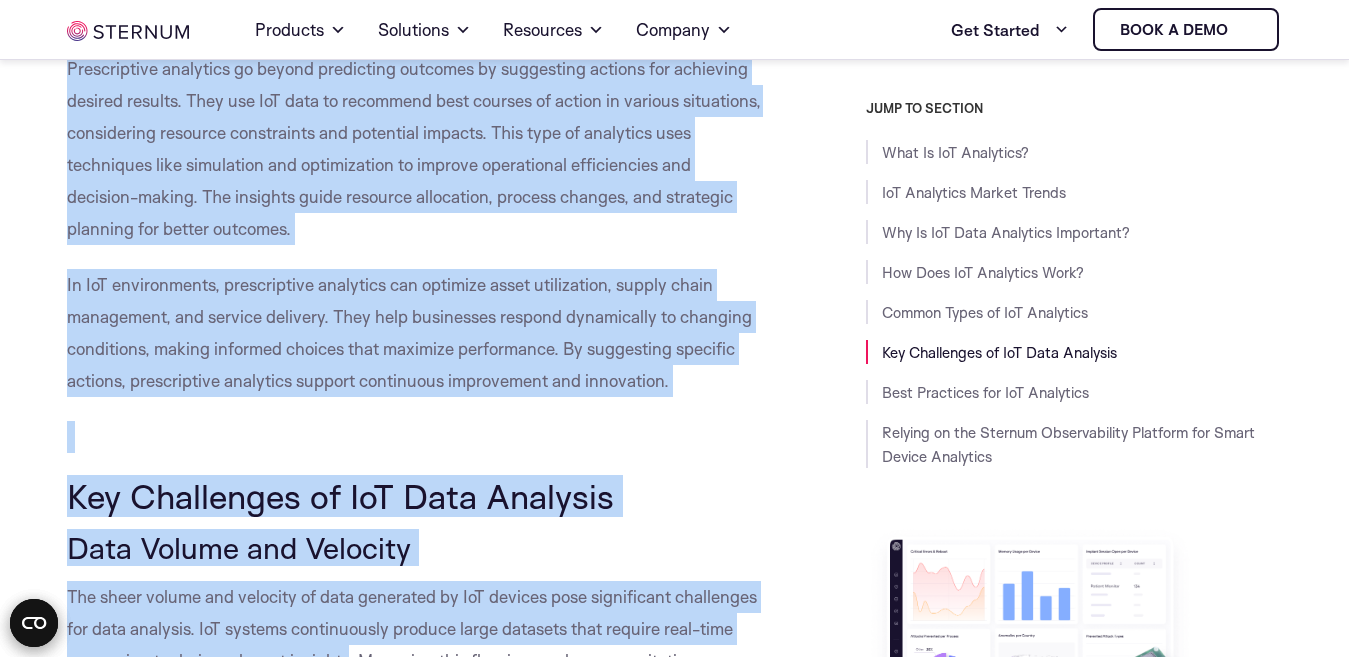 drag, startPoint x: 352, startPoint y: 300, endPoint x: 157, endPoint y: -43, distance: 394.55545 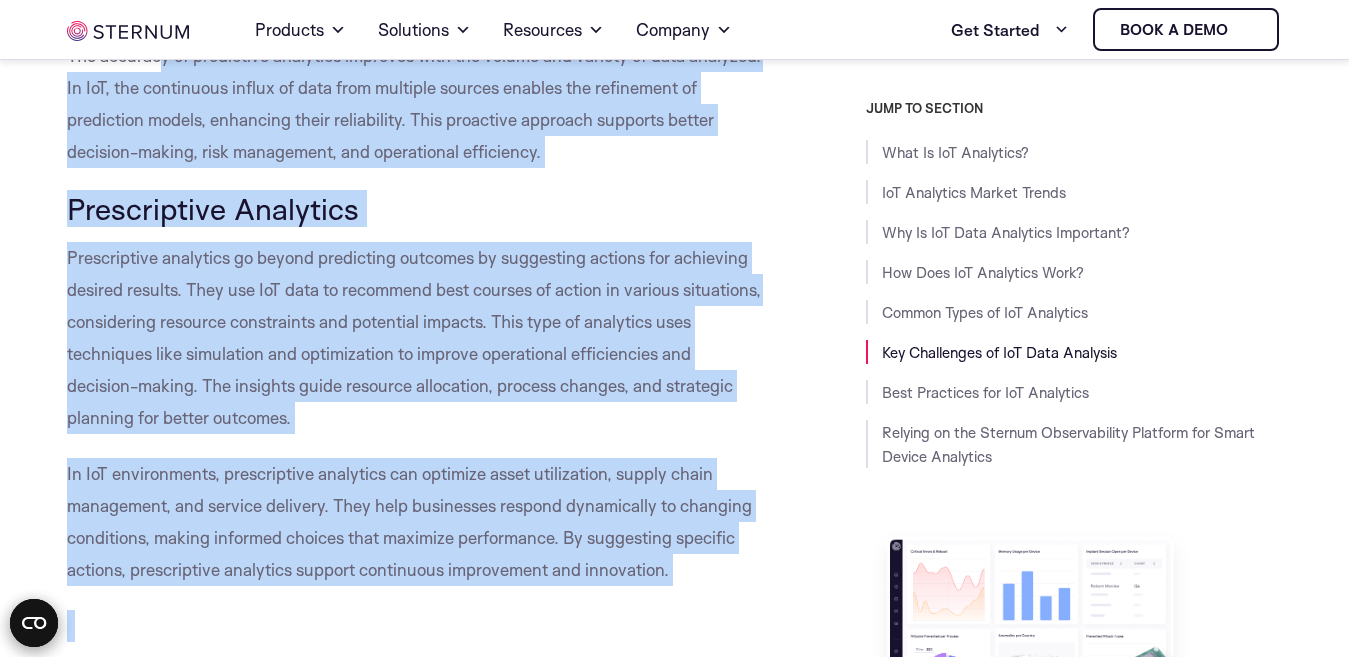 drag, startPoint x: 157, startPoint y: -43, endPoint x: 258, endPoint y: 140, distance: 209.02153 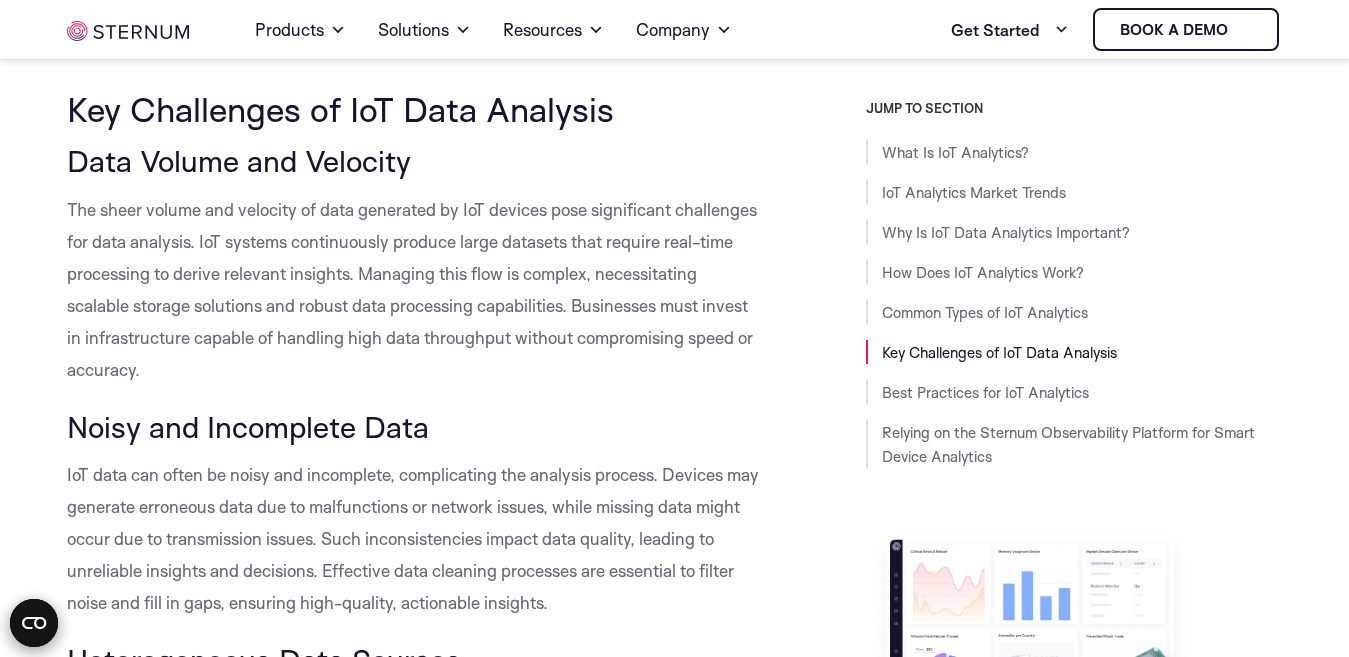 scroll, scrollTop: 6806, scrollLeft: 0, axis: vertical 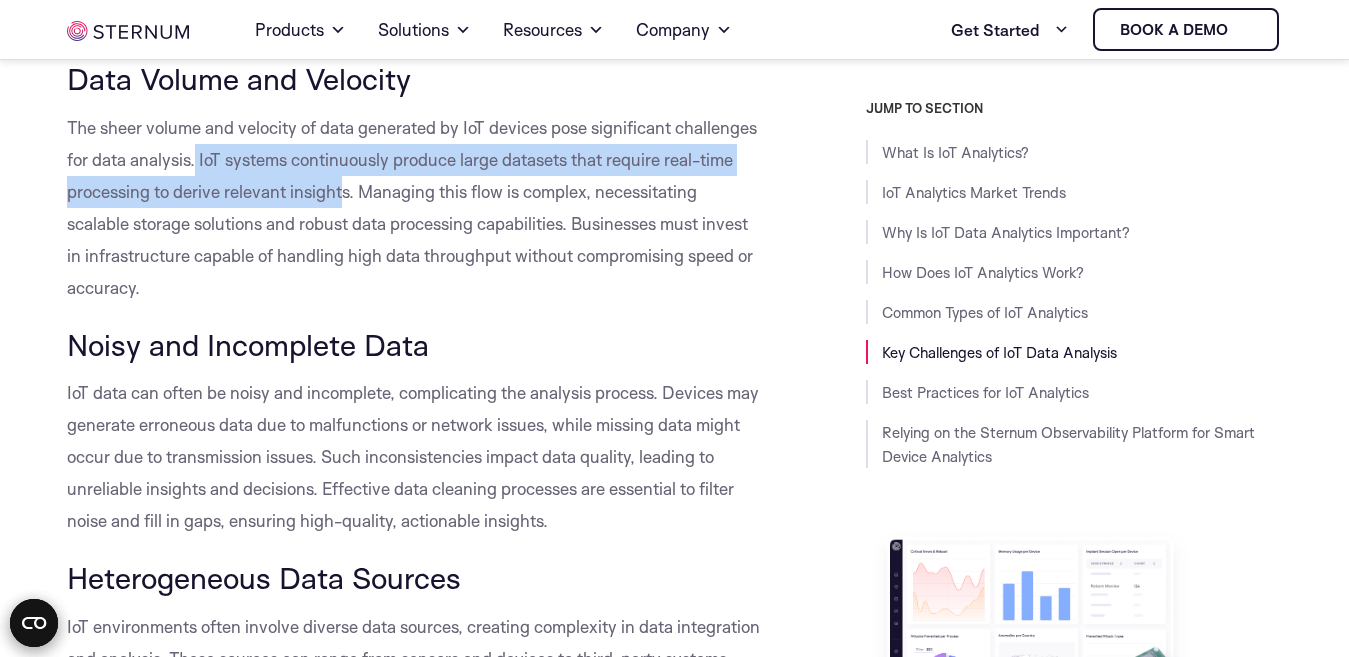 drag, startPoint x: 346, startPoint y: 194, endPoint x: 195, endPoint y: 163, distance: 154.14928 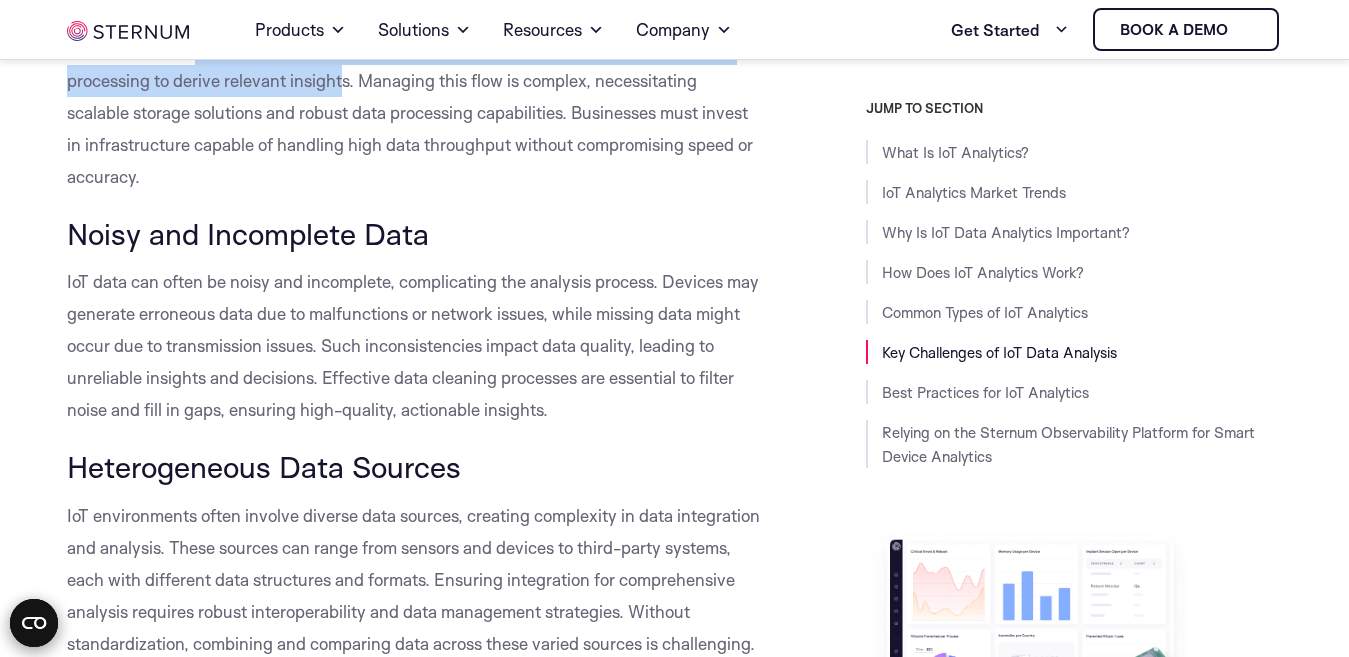 scroll, scrollTop: 6961, scrollLeft: 0, axis: vertical 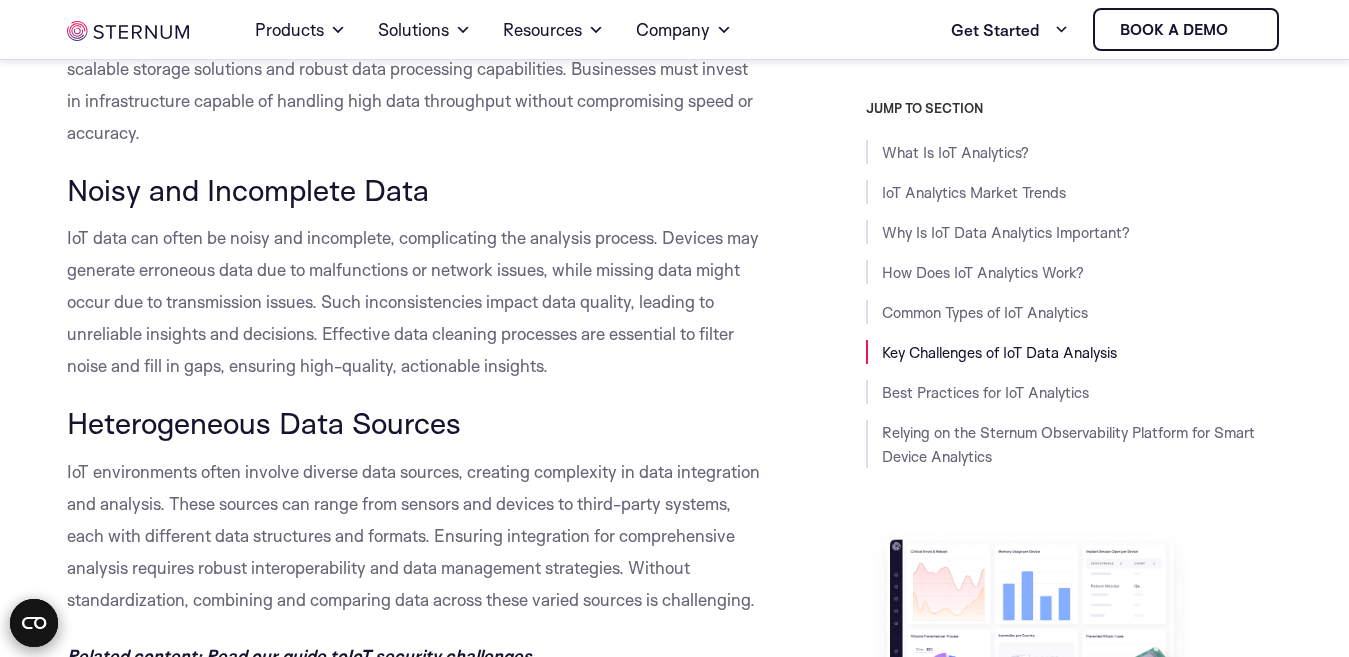 click on "Noisy and Incomplete Data" at bounding box center [248, 189] 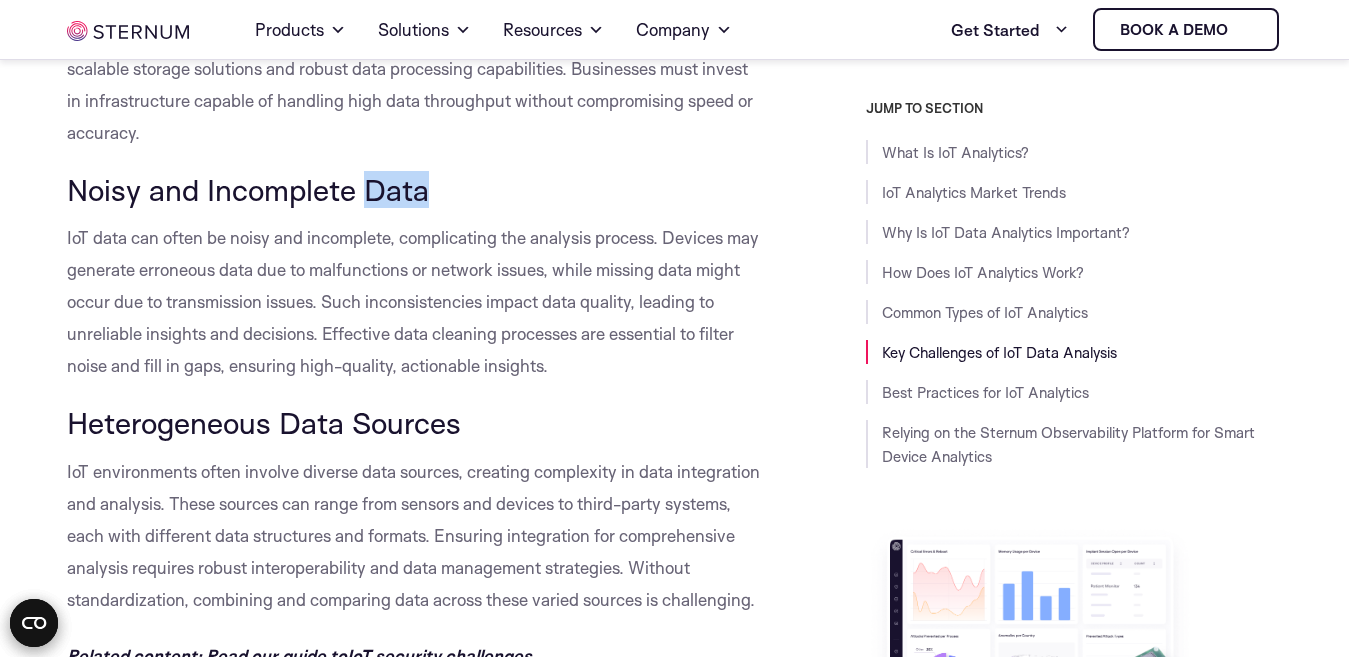 click on "Noisy and Incomplete Data" at bounding box center [248, 189] 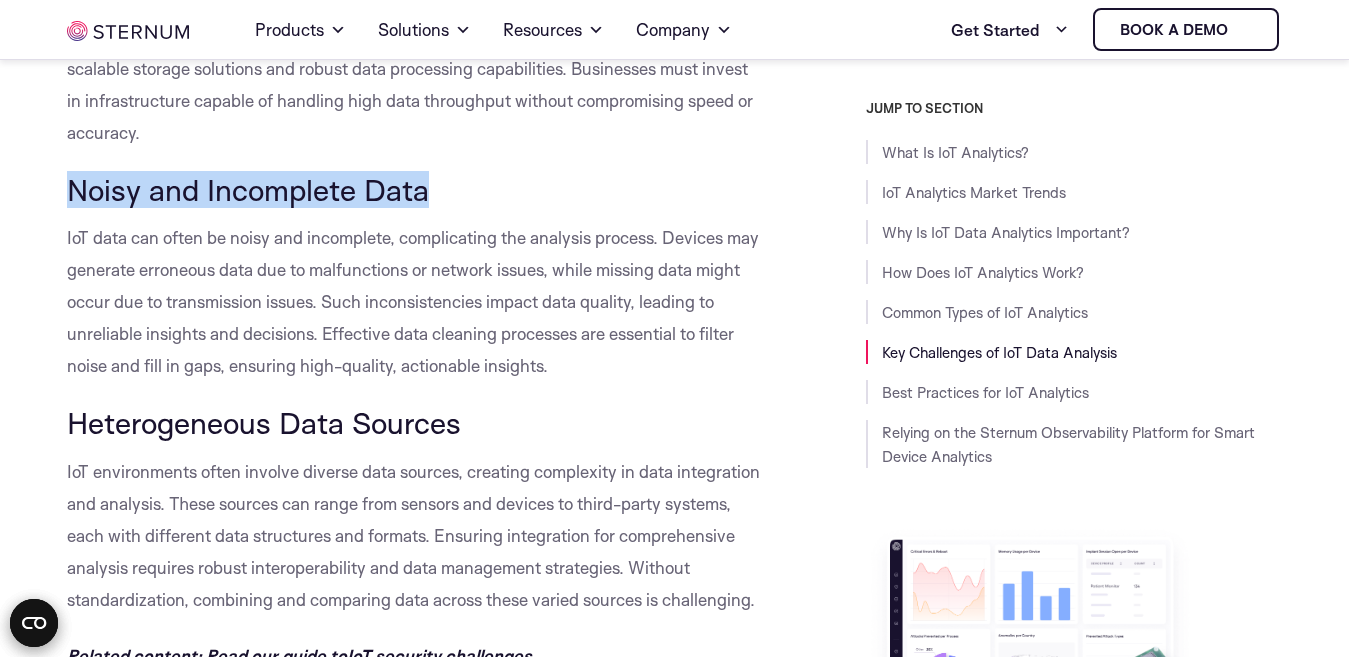 click on "Noisy and Incomplete Data" at bounding box center (248, 189) 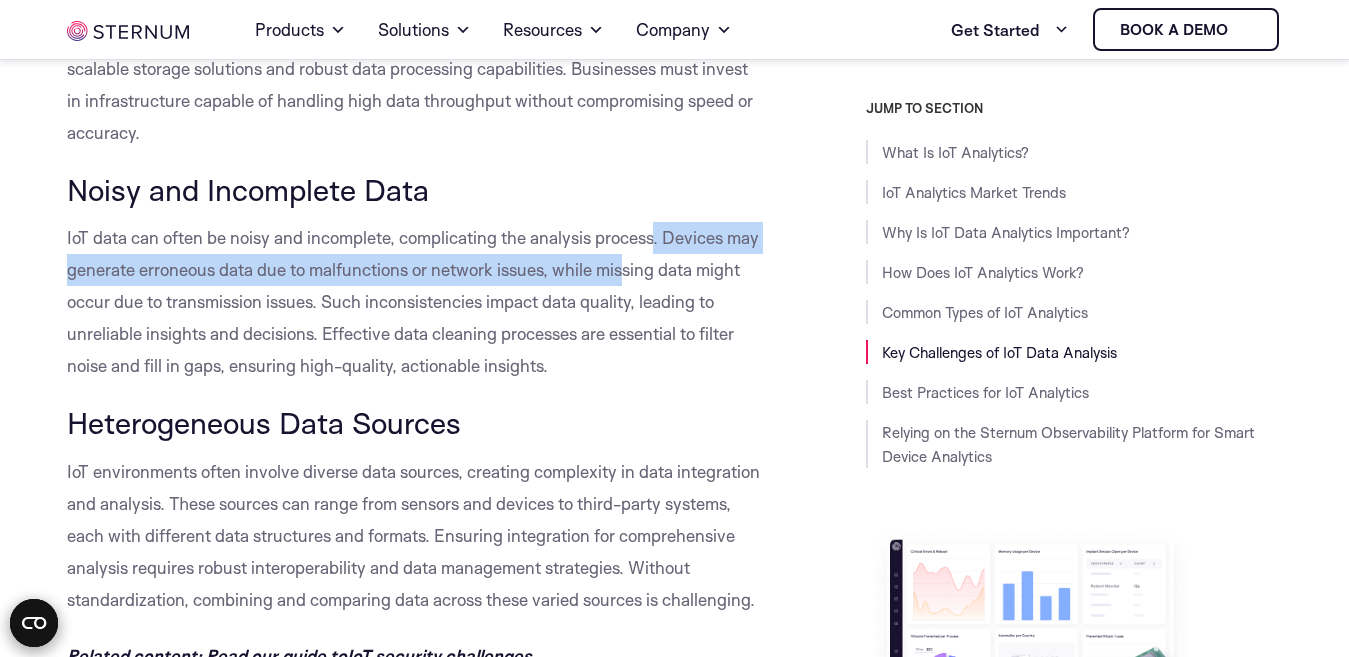 drag, startPoint x: 658, startPoint y: 239, endPoint x: 664, endPoint y: 258, distance: 19.924858 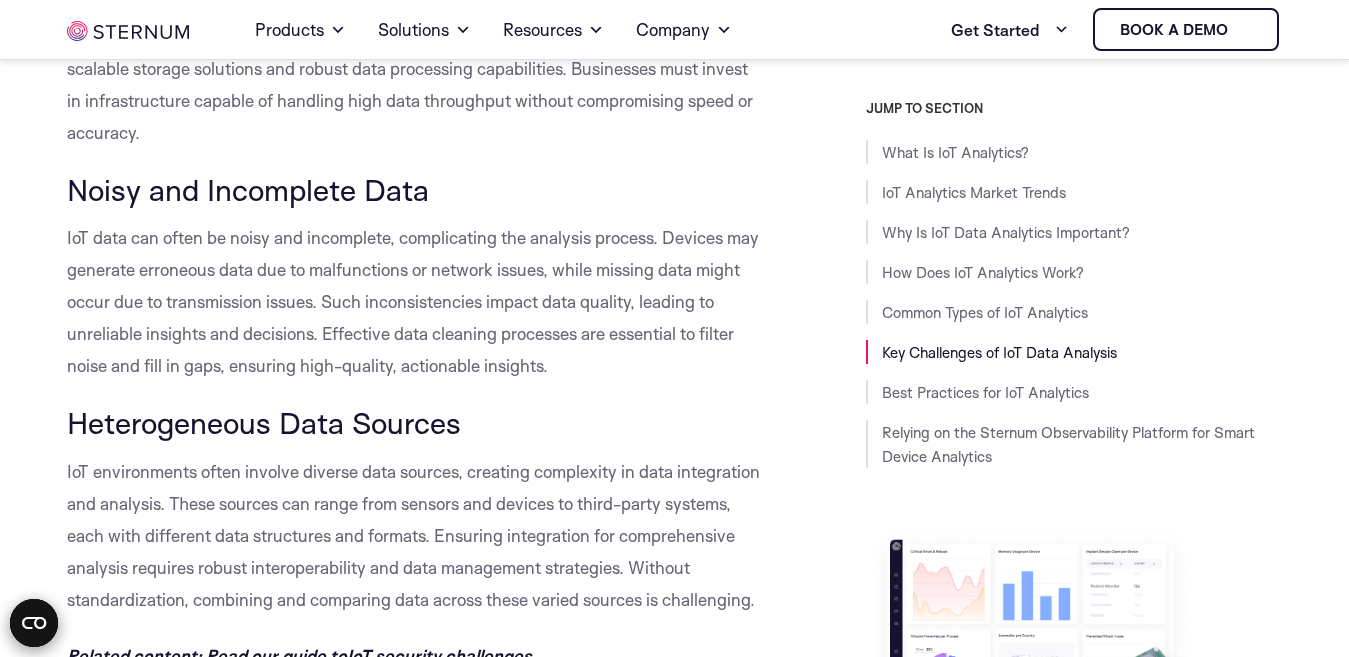 drag, startPoint x: 664, startPoint y: 258, endPoint x: 647, endPoint y: 308, distance: 52.810986 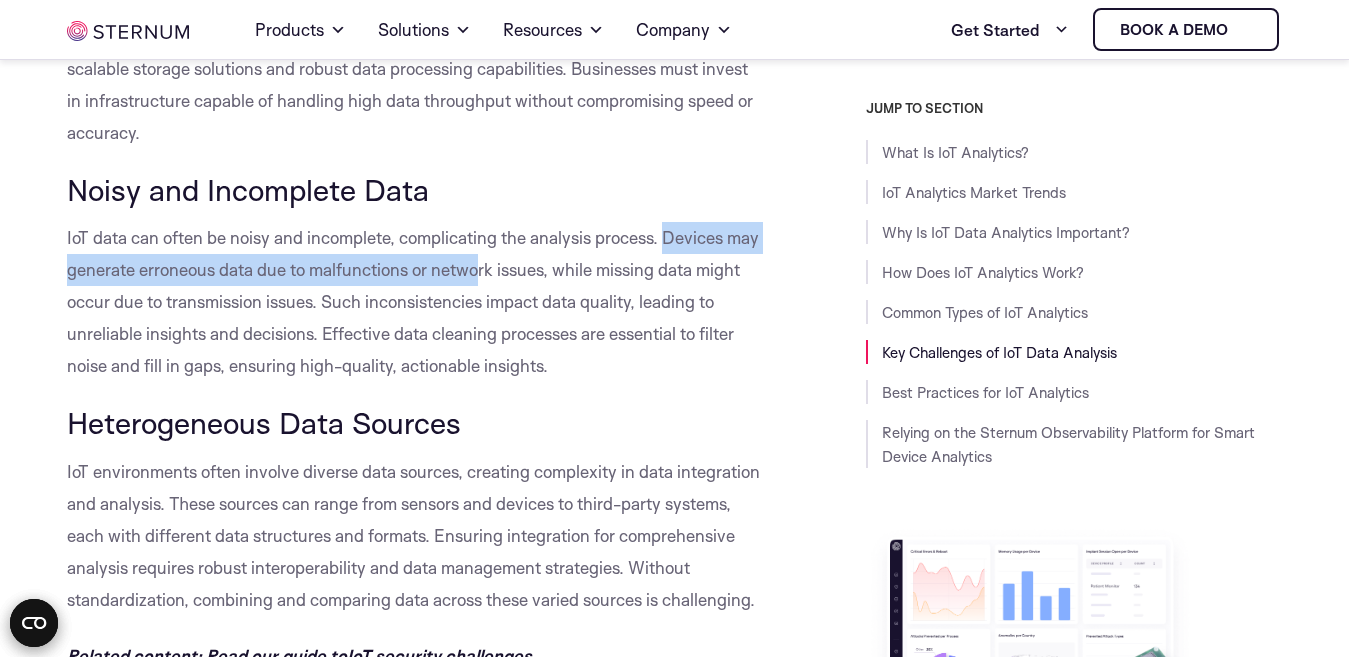 drag, startPoint x: 666, startPoint y: 234, endPoint x: 508, endPoint y: 275, distance: 163.23296 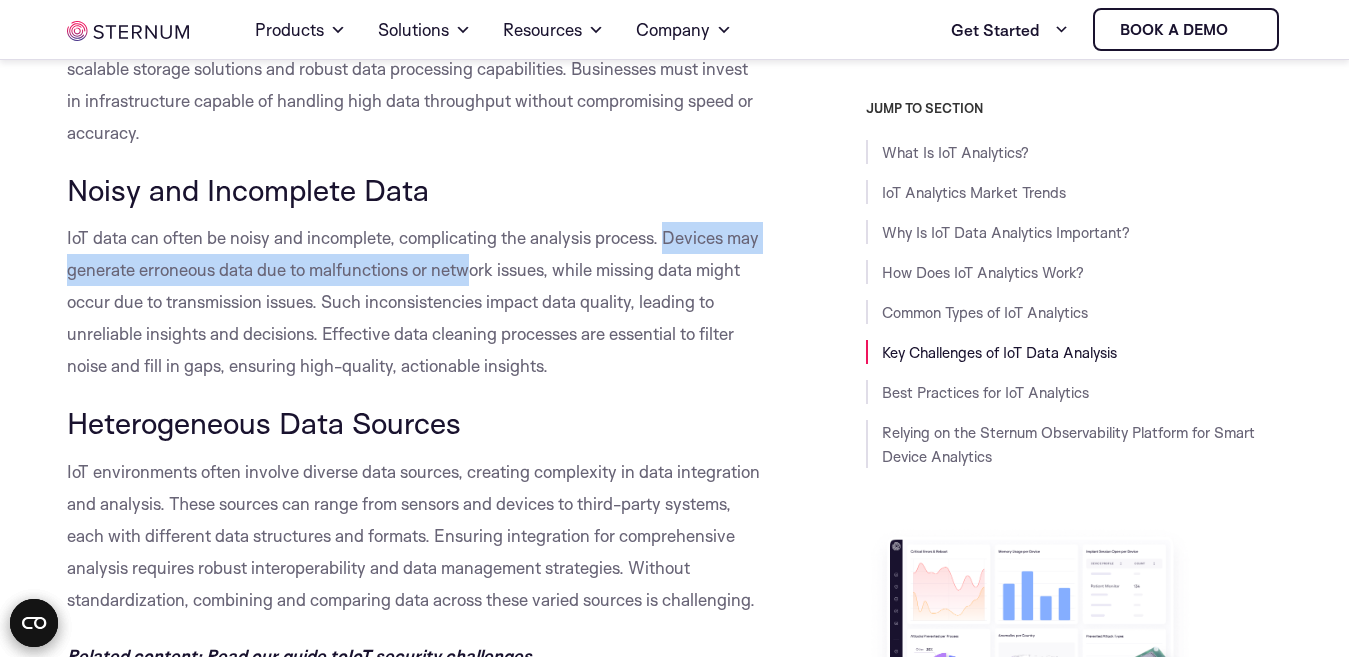 click on "IoT data can often be noisy and incomplete, complicating the analysis process. Devices may generate erroneous data due to malfunctions or network issues, while missing data might occur due to transmission issues. Such inconsistencies impact data quality, leading to unreliable insights and decisions. Effective data cleaning processes are essential to filter noise and fill in gaps, ensuring high-quality, actionable insights." at bounding box center (413, 301) 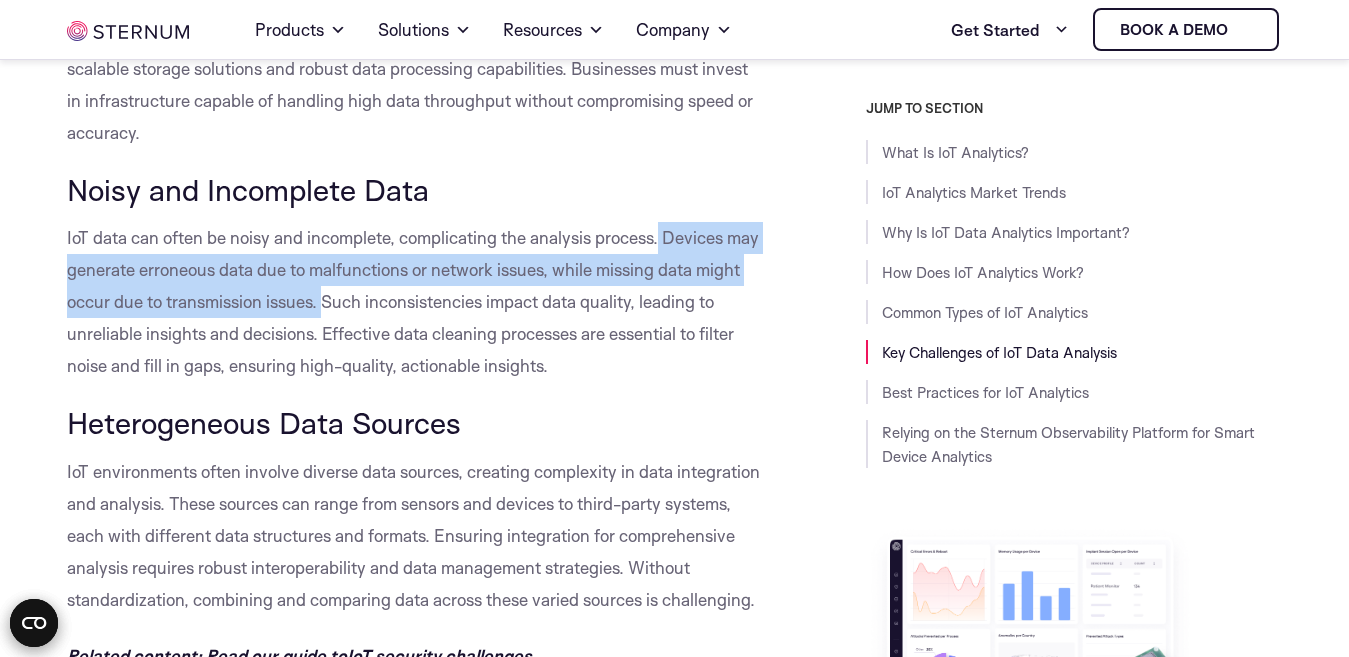 drag, startPoint x: 664, startPoint y: 235, endPoint x: 375, endPoint y: 317, distance: 300.40805 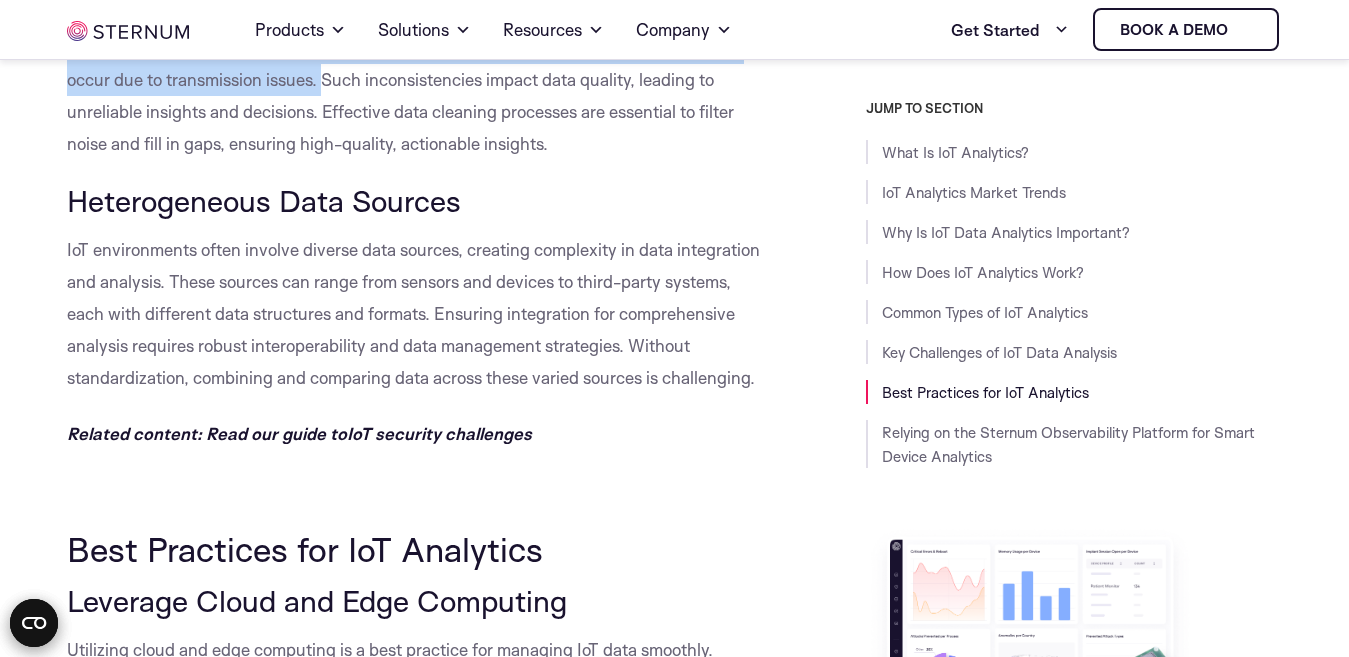 scroll, scrollTop: 7160, scrollLeft: 0, axis: vertical 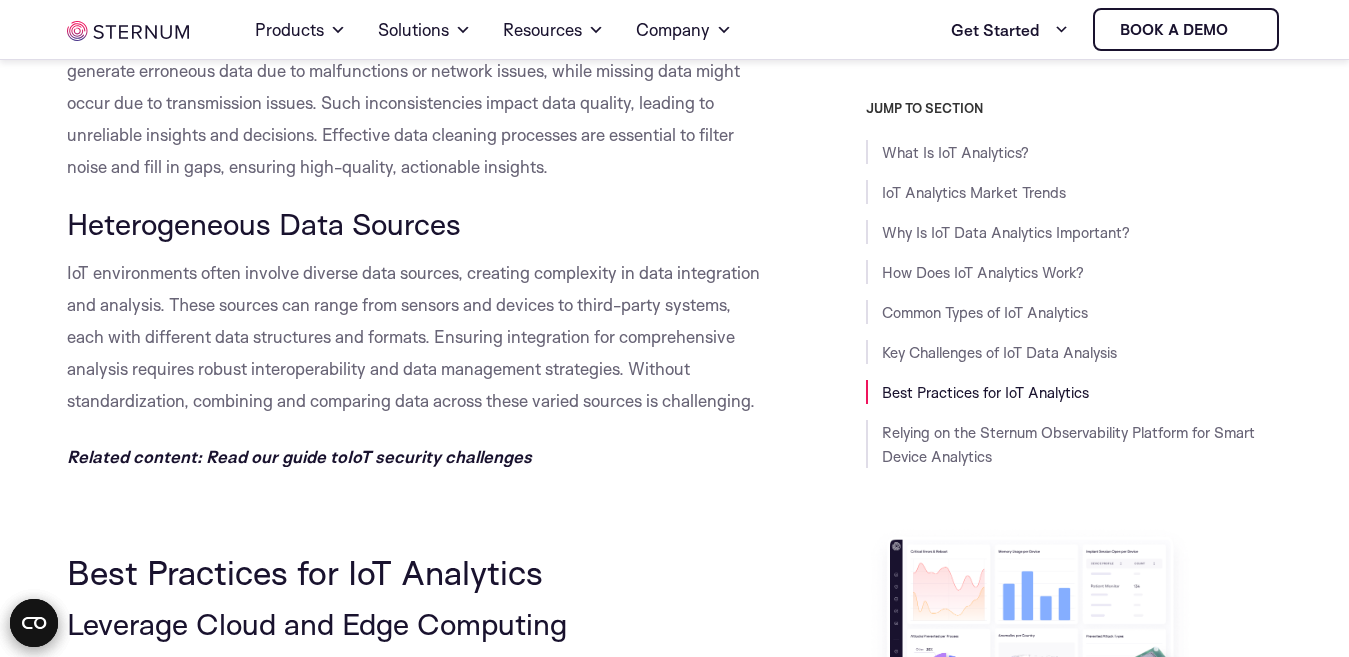 click on "Heterogeneous Data Sources" at bounding box center [264, 223] 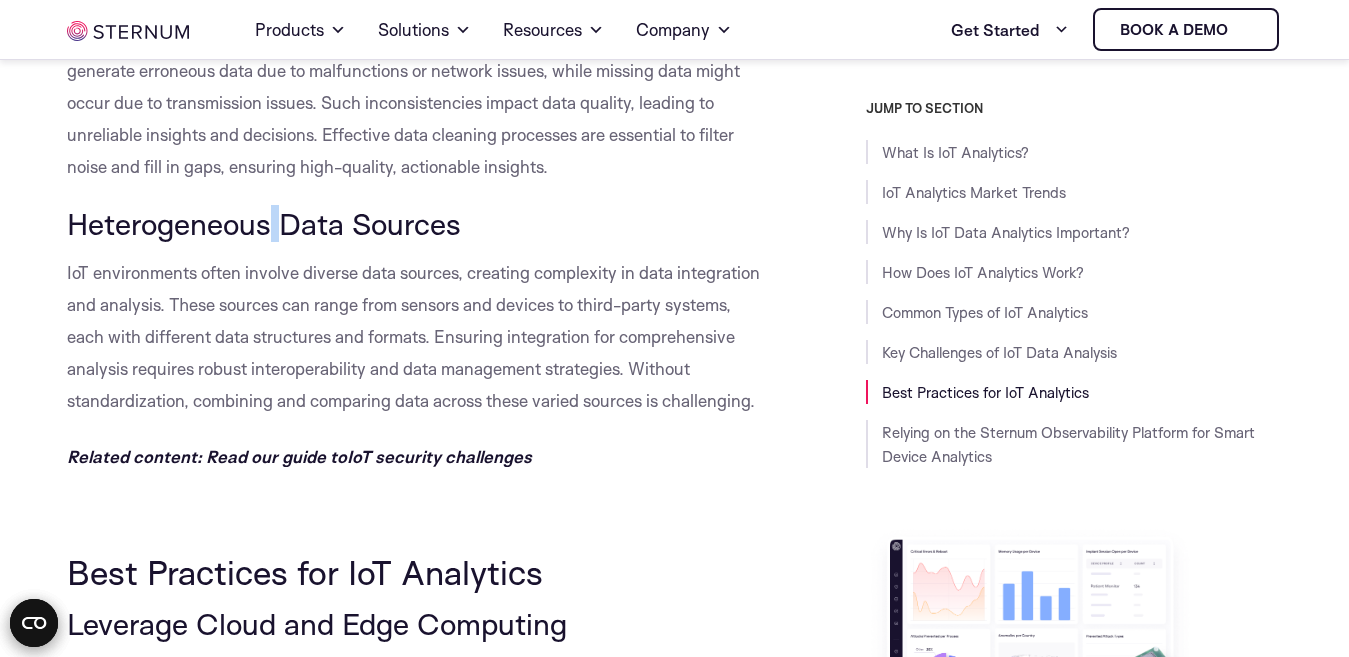 click on "Heterogeneous Data Sources" at bounding box center [264, 223] 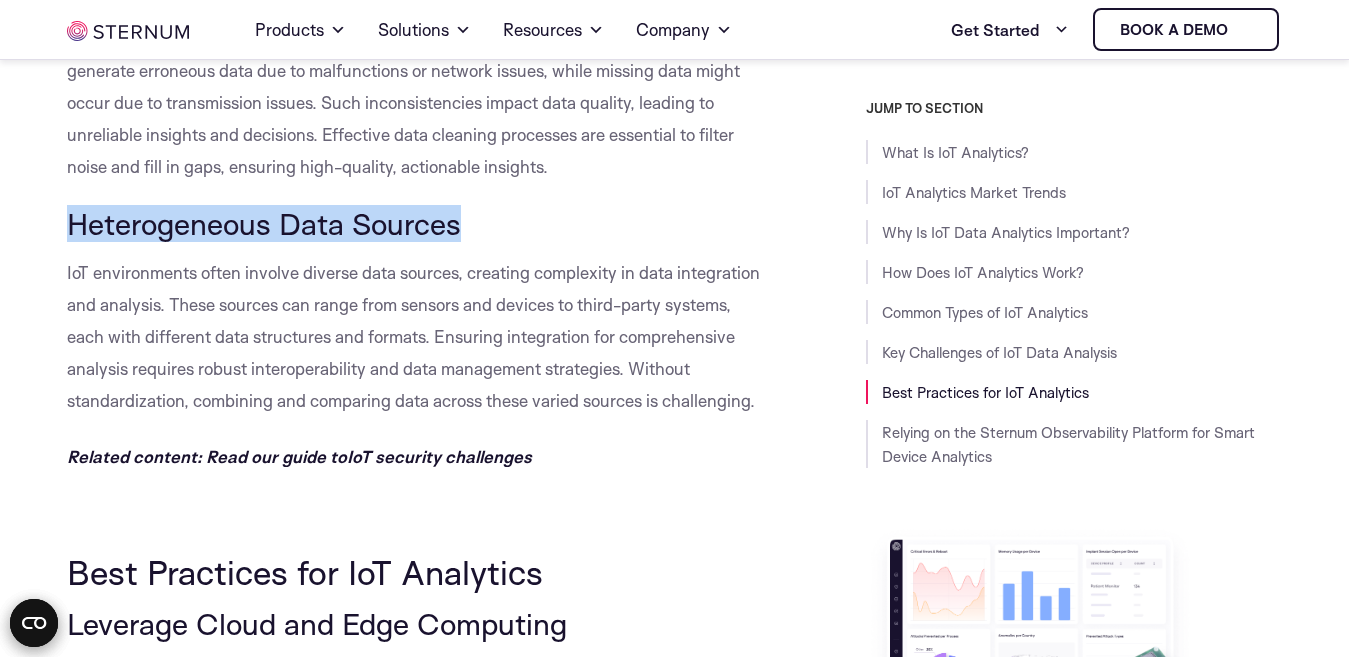 click on "Heterogeneous Data Sources" at bounding box center (264, 223) 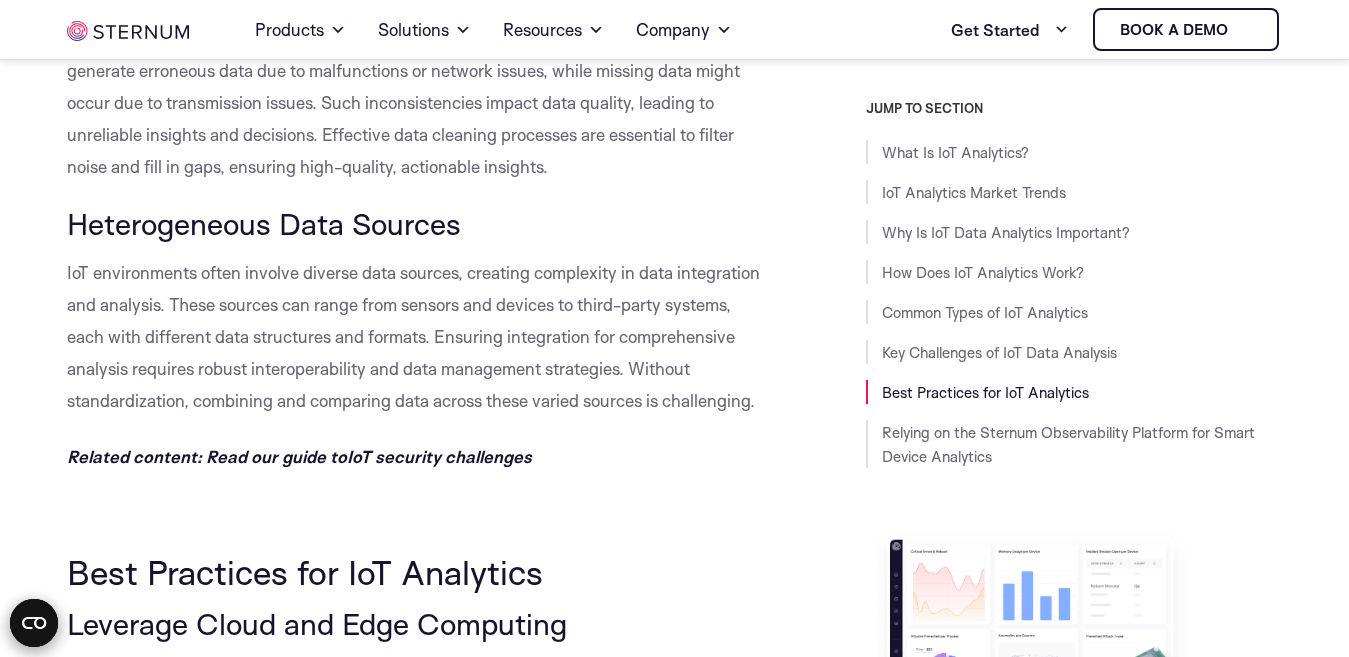 click on "IoT environments often involve diverse data sources, creating complexity in data integration and analysis. These sources can range from sensors and devices to third-party systems, each with different data structures and formats. Ensuring integration for comprehensive analysis requires robust interoperability and data management strategies. Without standardization, combining and comparing data across these varied sources is challenging." at bounding box center (415, 337) 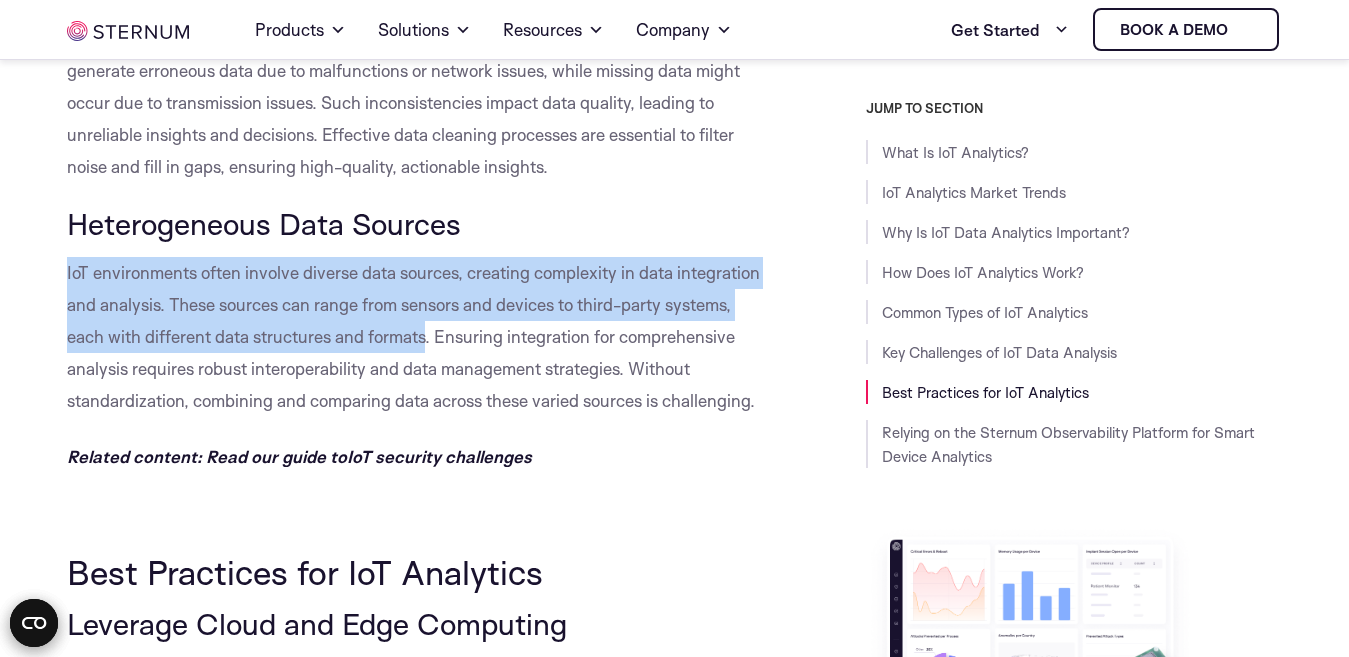 drag, startPoint x: 68, startPoint y: 271, endPoint x: 427, endPoint y: 334, distance: 364.48593 